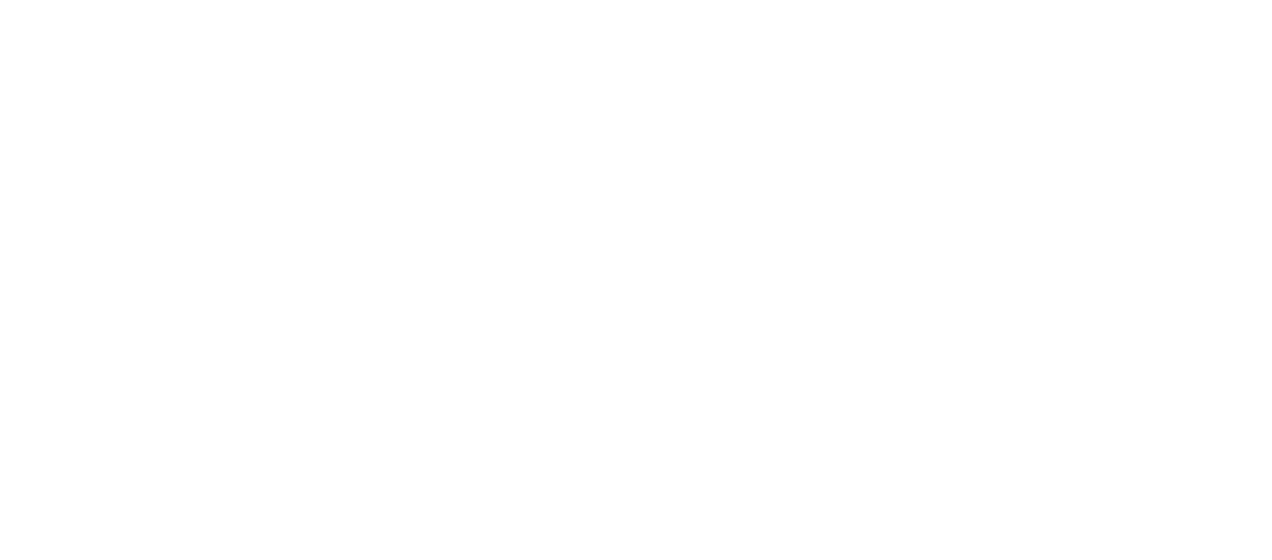 scroll, scrollTop: 0, scrollLeft: 0, axis: both 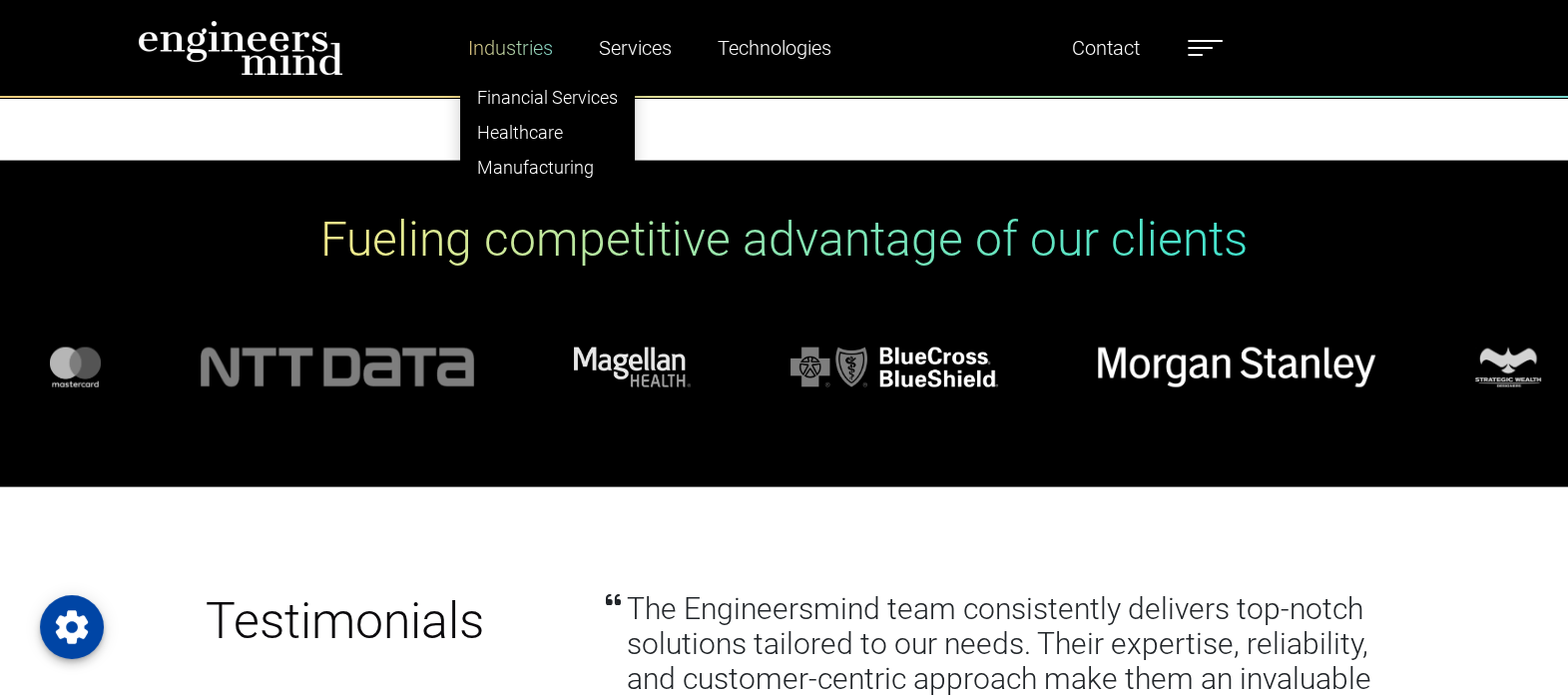 click on "Industries" at bounding box center [510, 48] 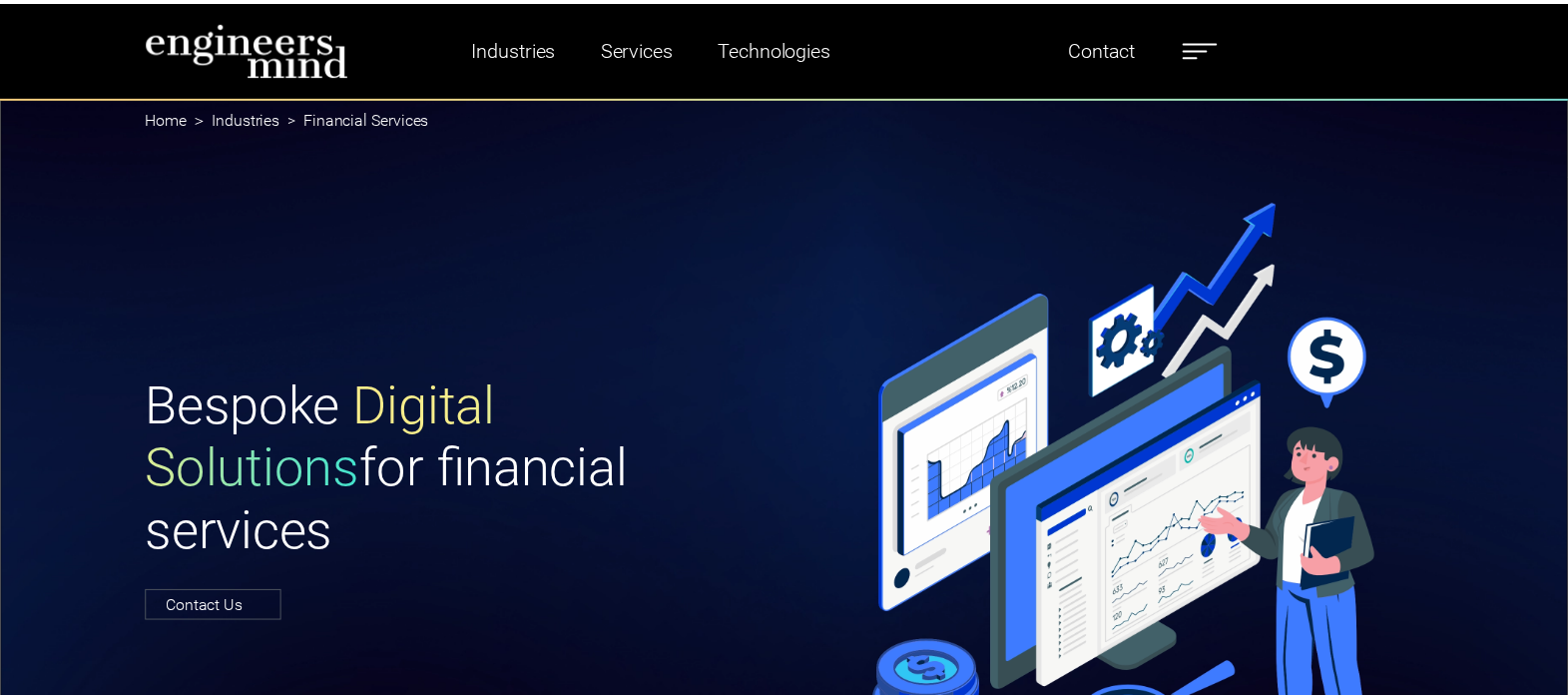 scroll, scrollTop: 0, scrollLeft: 0, axis: both 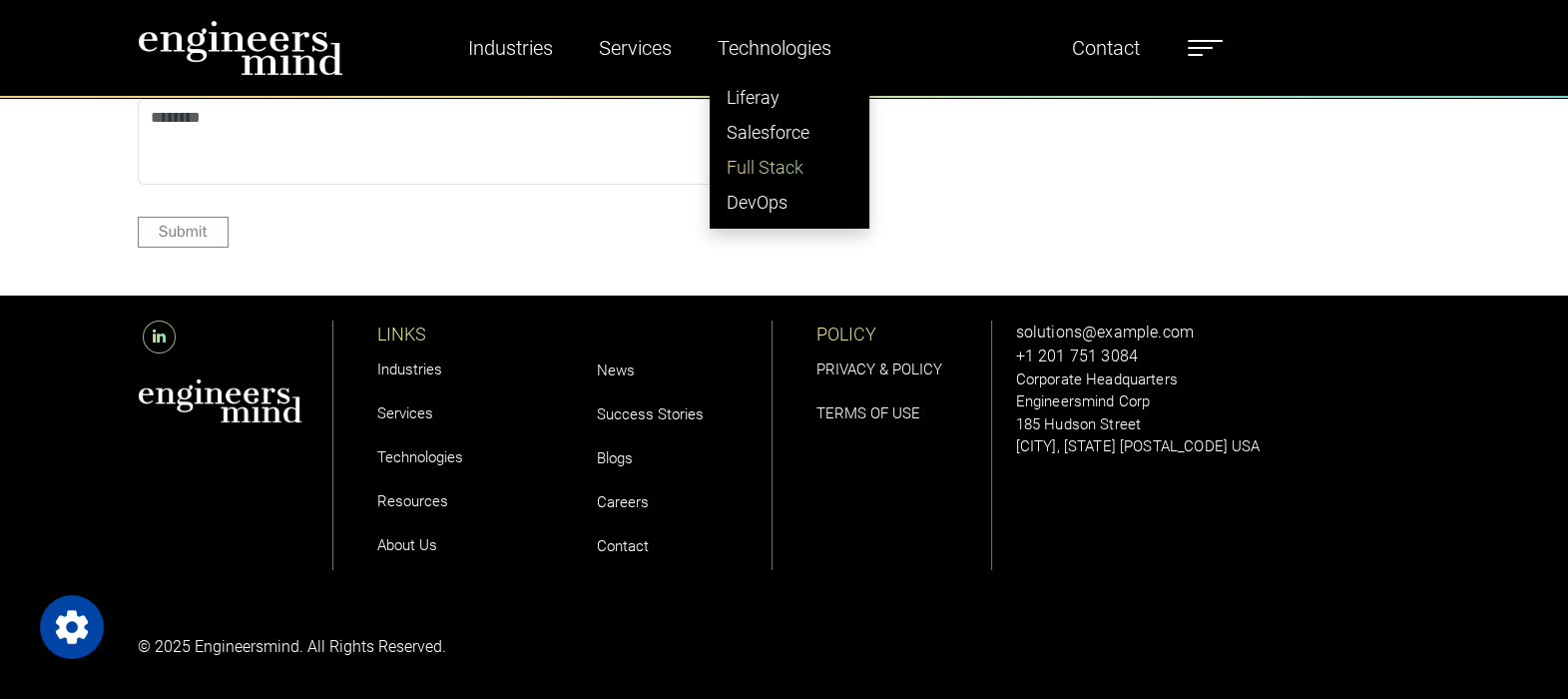 click on "Full Stack" at bounding box center (789, 167) 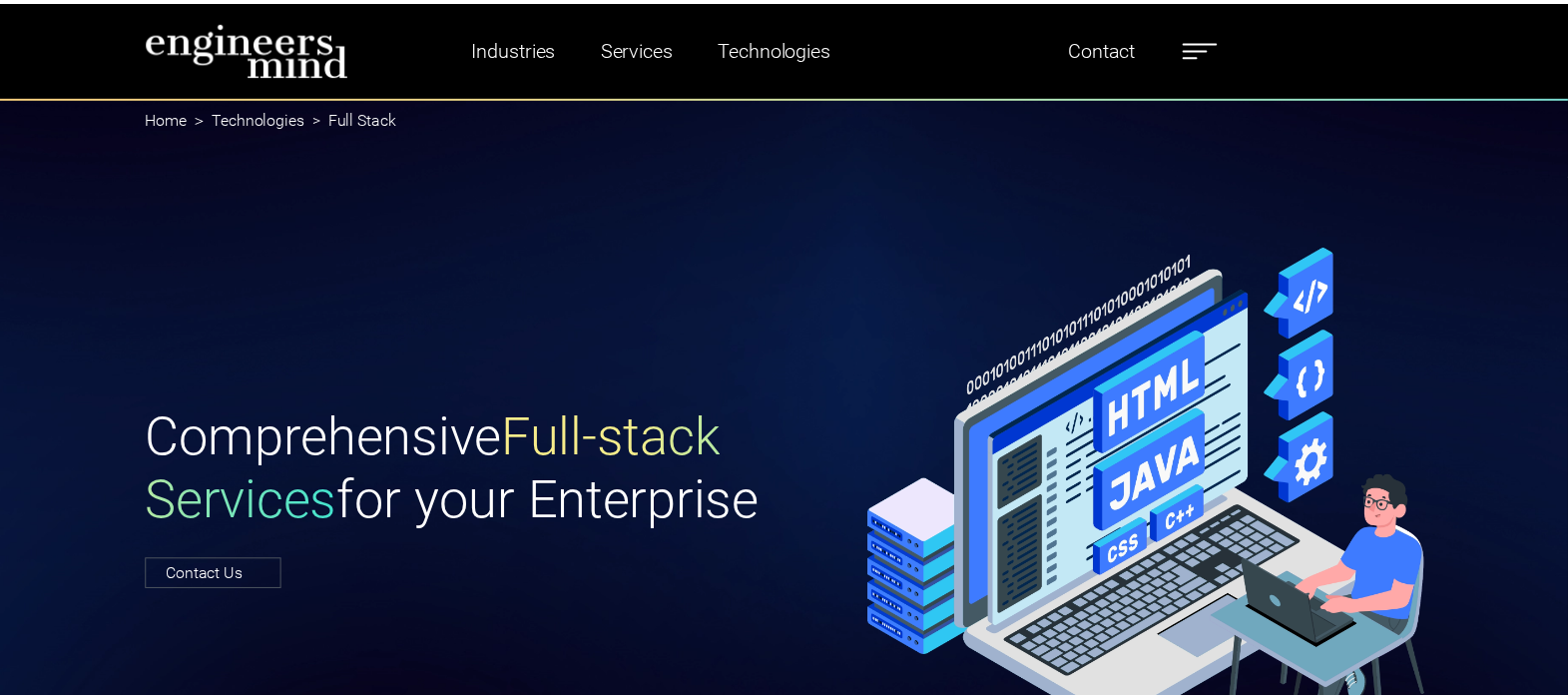 scroll, scrollTop: 0, scrollLeft: 0, axis: both 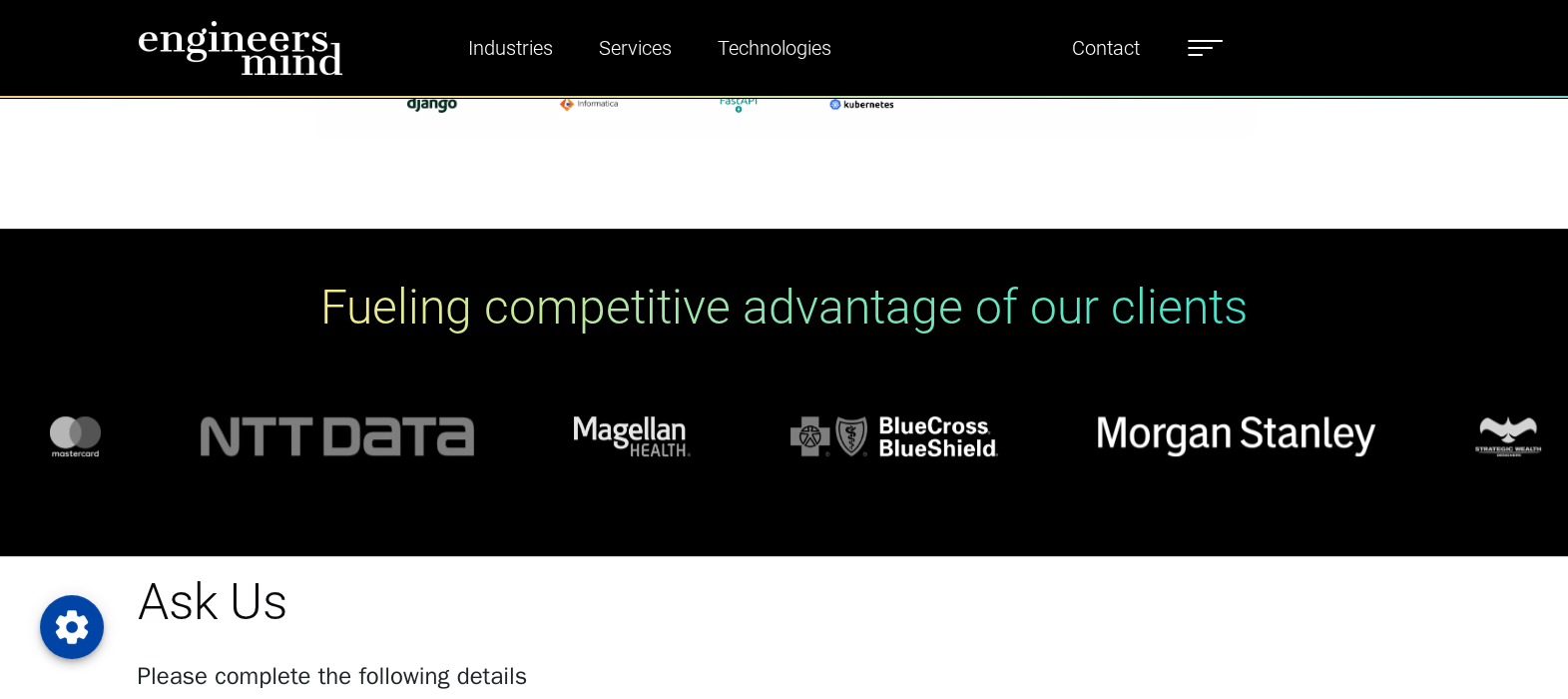 click at bounding box center (2102, 436) 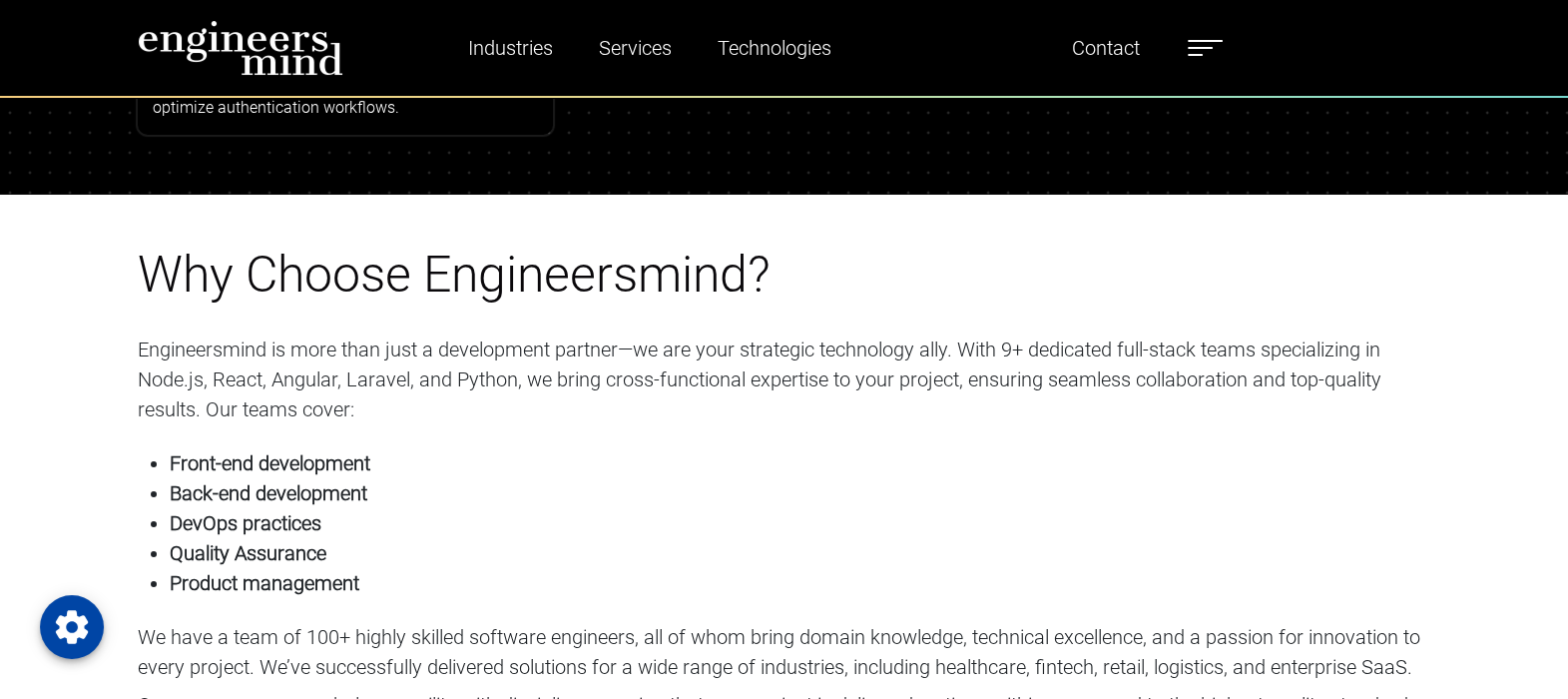 scroll, scrollTop: 8662, scrollLeft: 0, axis: vertical 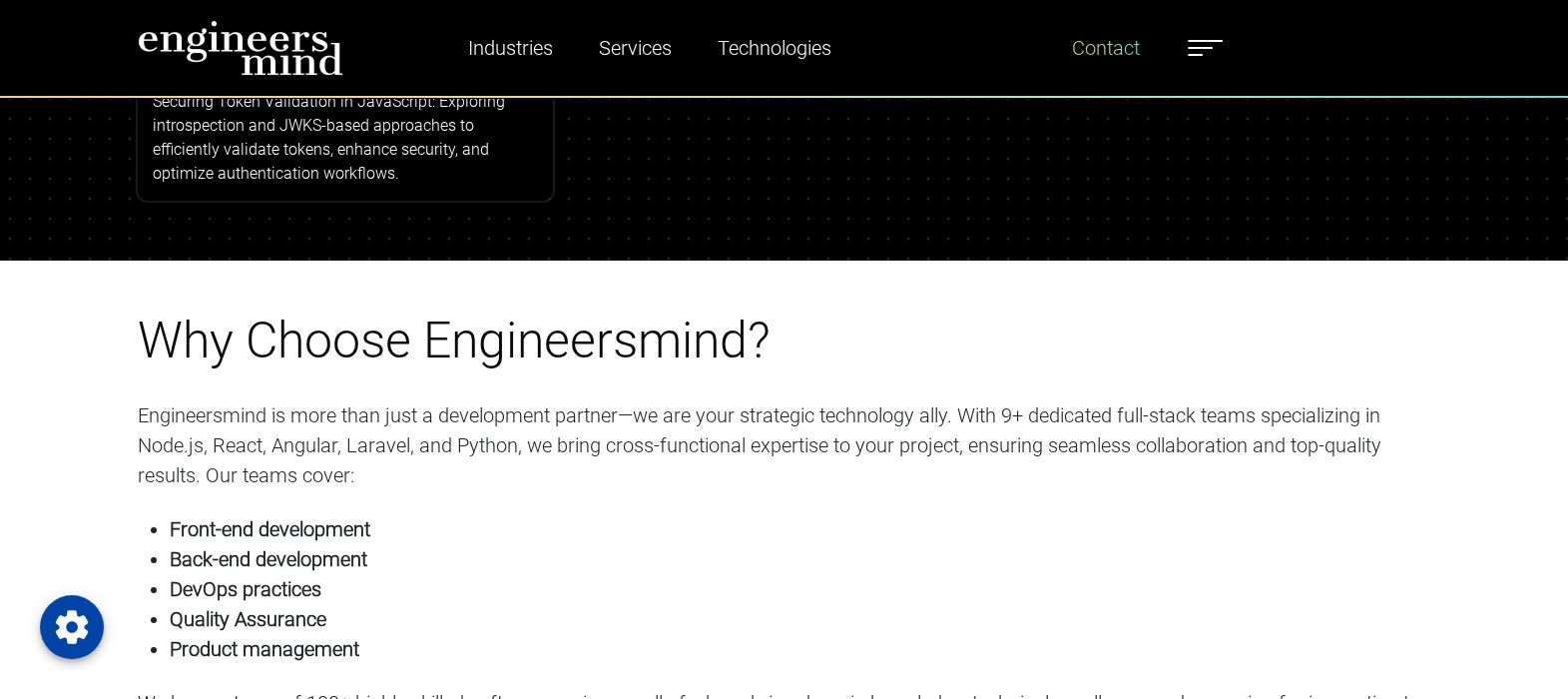 click on "Contact" at bounding box center (1106, 48) 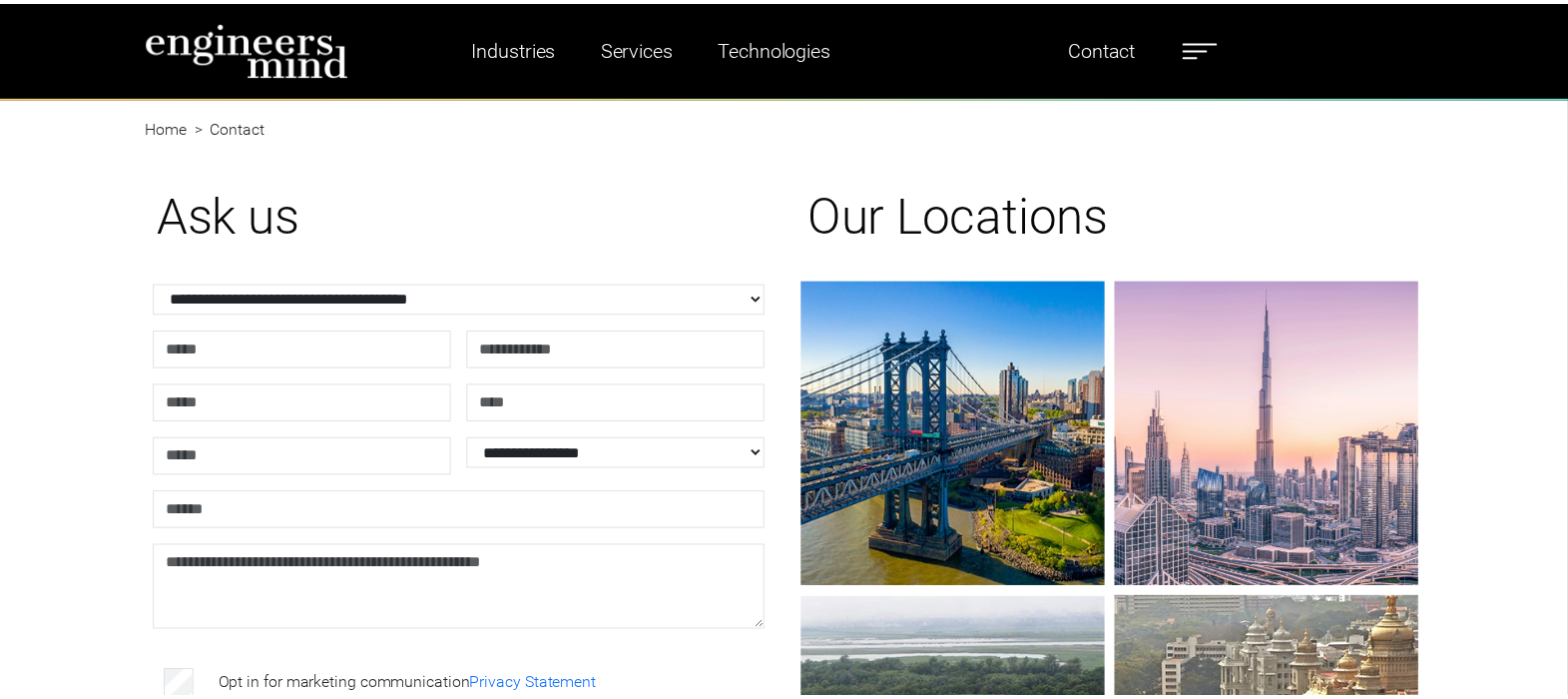 scroll, scrollTop: 0, scrollLeft: 0, axis: both 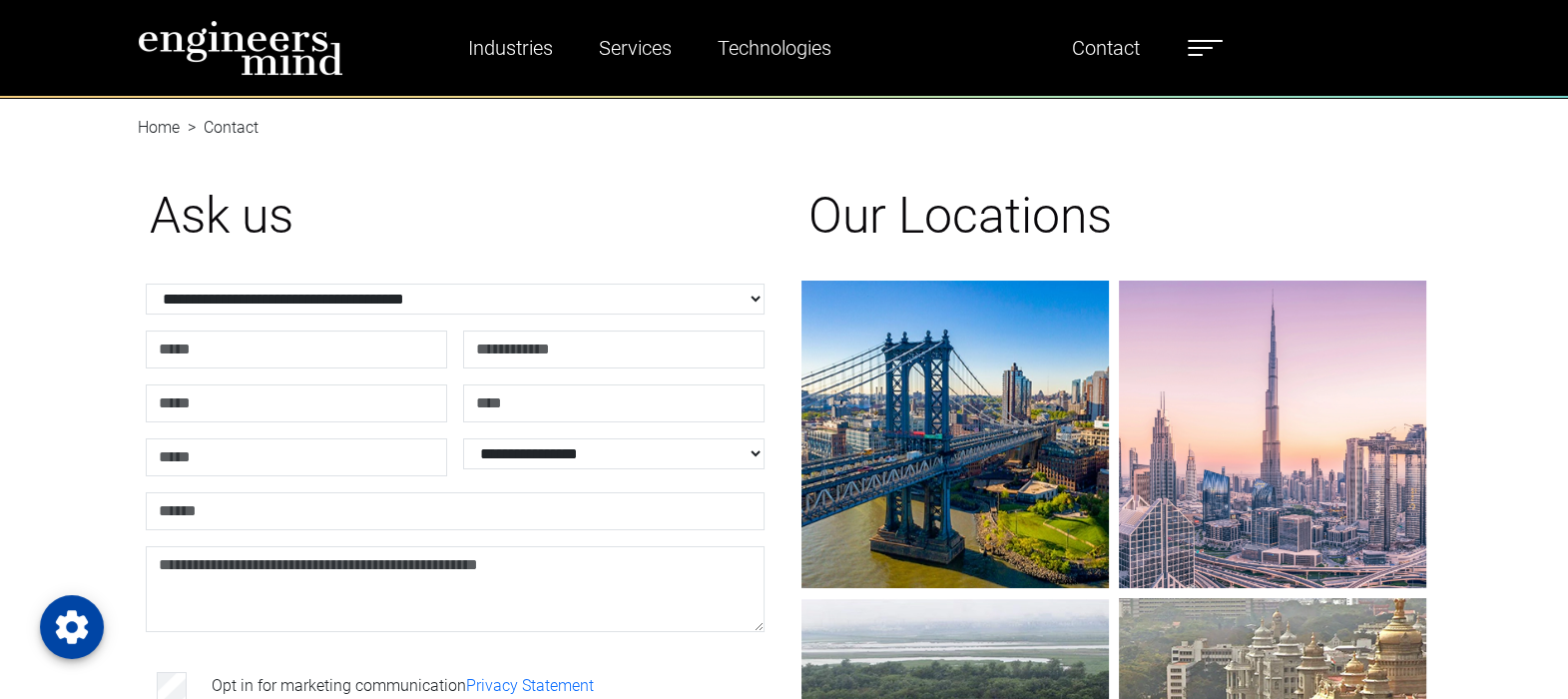 click at bounding box center (1205, 48) 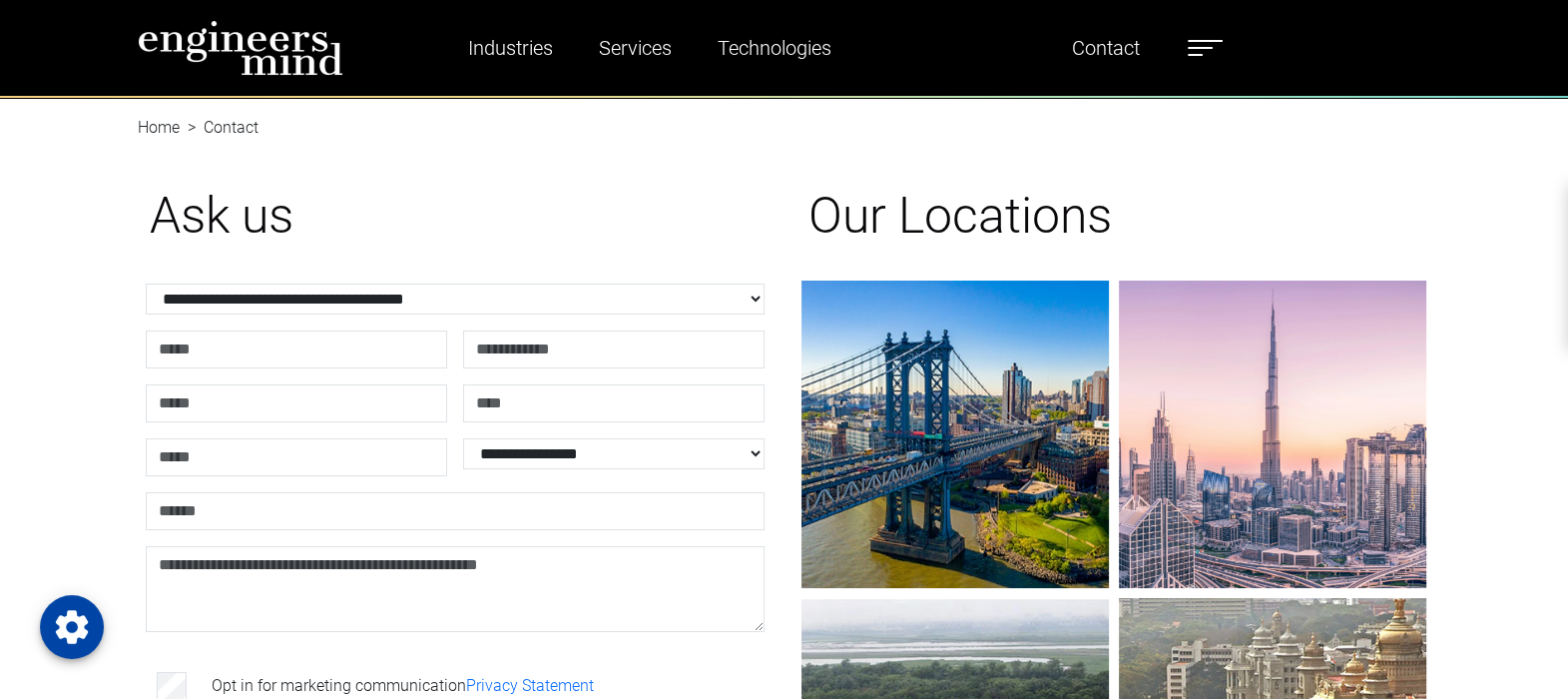 click at bounding box center (1811, 382) 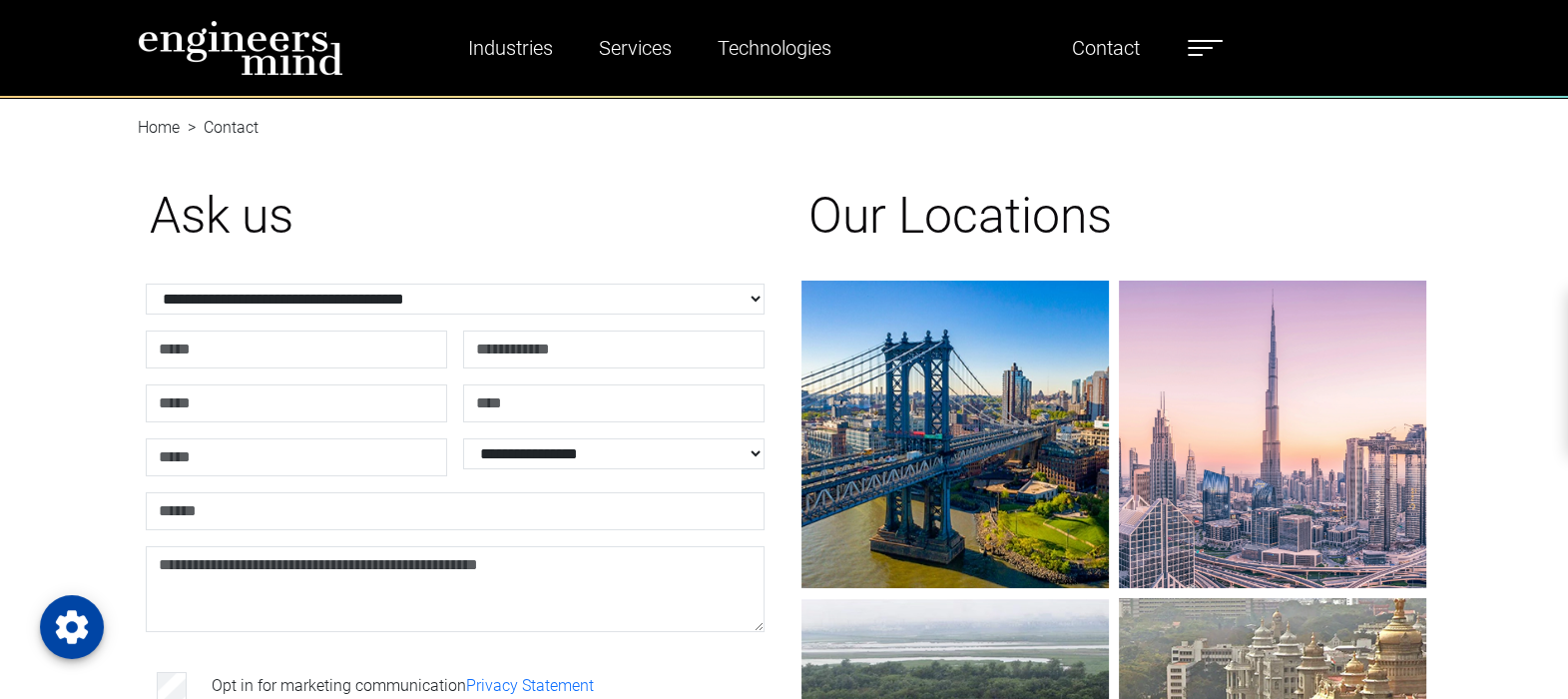 scroll, scrollTop: 20, scrollLeft: 0, axis: vertical 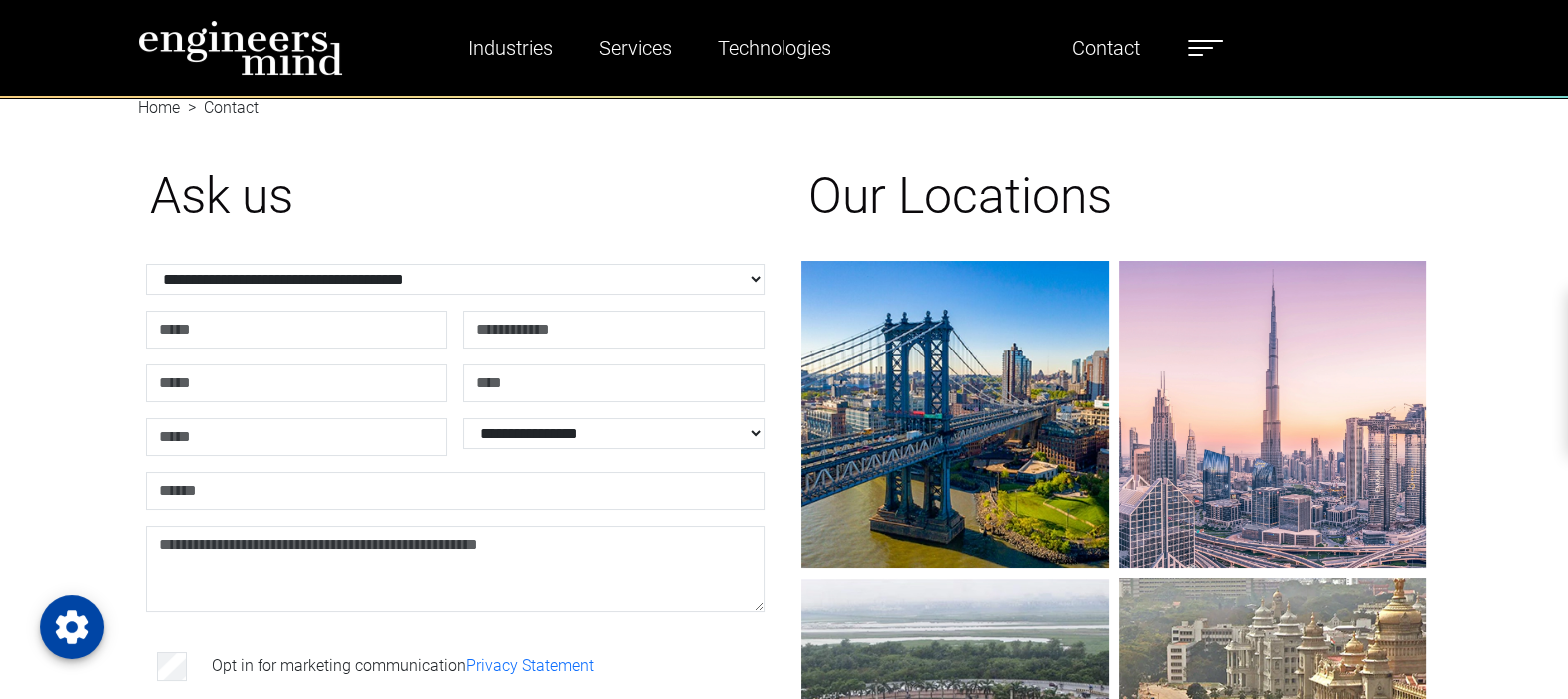 click on "Industries Financial Services Healthcare Manufacturing Services Digital Transformation AI & Data Staffing Managed IT Services  Managed Security Services & Certifications Digital Analytics Enablement Services Technologies Liferay Salesforce Full Stack DevOps Industries Financial Services Healthcare Manufacturing Services Digital Transformation AI & Data Staffing Managed IT Services  Managed Security Services & Certifications Digital Analytics Enablement Services Technologies Liferay Salesforce Full Stack DevOps About Us Team Alliances Careers Resources Blogs News Testimonials Contact About Us Team Alliances Careers Resources Blogs News Testimonials   Contact" at bounding box center (787, 48) 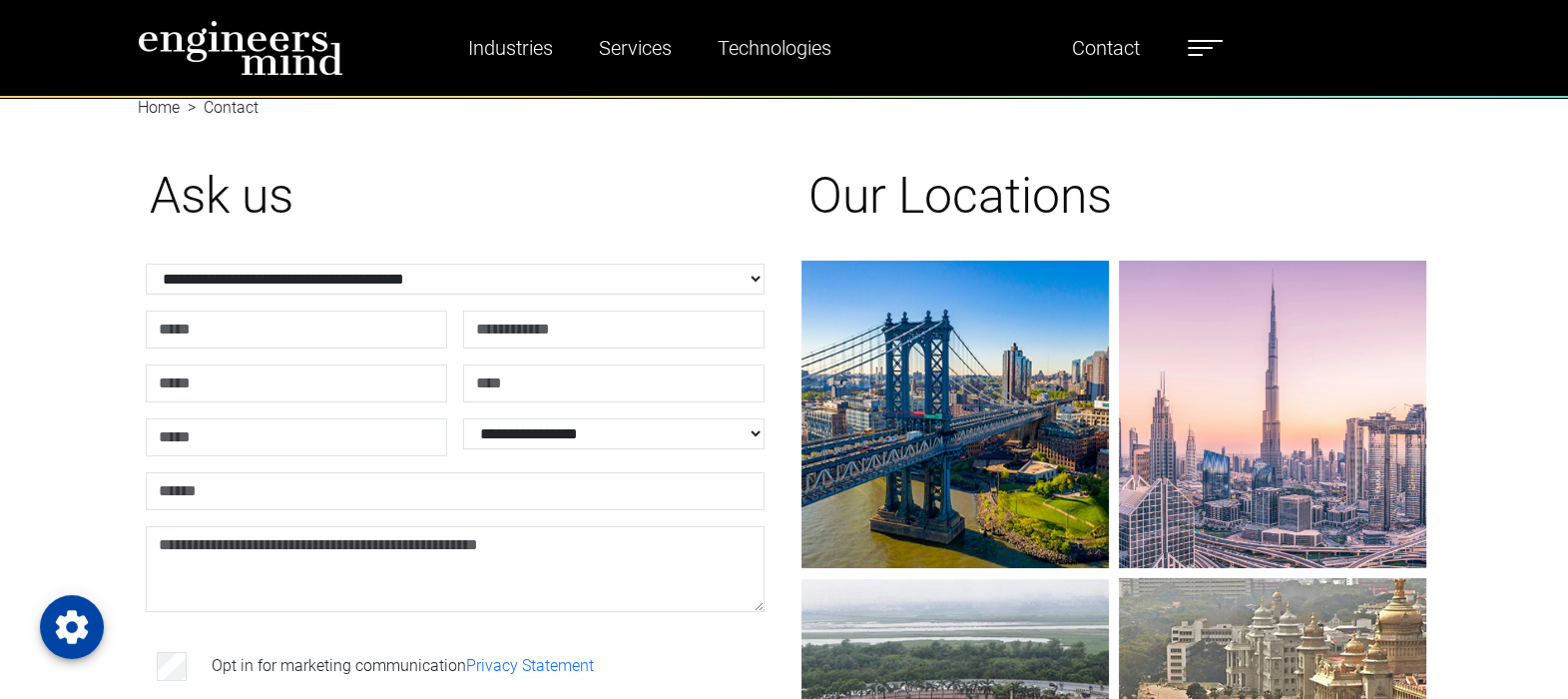 click on "Industries Financial Services Healthcare Manufacturing Services Digital Transformation AI & Data Staffing Managed IT Services  Managed Security Services & Certifications Digital Analytics Enablement Services Technologies Liferay Salesforce Full Stack DevOps Industries Financial Services Healthcare Manufacturing Services Digital Transformation AI & Data Staffing Managed IT Services  Managed Security Services & Certifications Digital Analytics Enablement Services Technologies Liferay Salesforce Full Stack DevOps About Us Team Alliances Careers Resources Blogs News Testimonials Contact About Us Team Alliances Careers Resources Blogs News Testimonials   Contact" at bounding box center [822, 48] 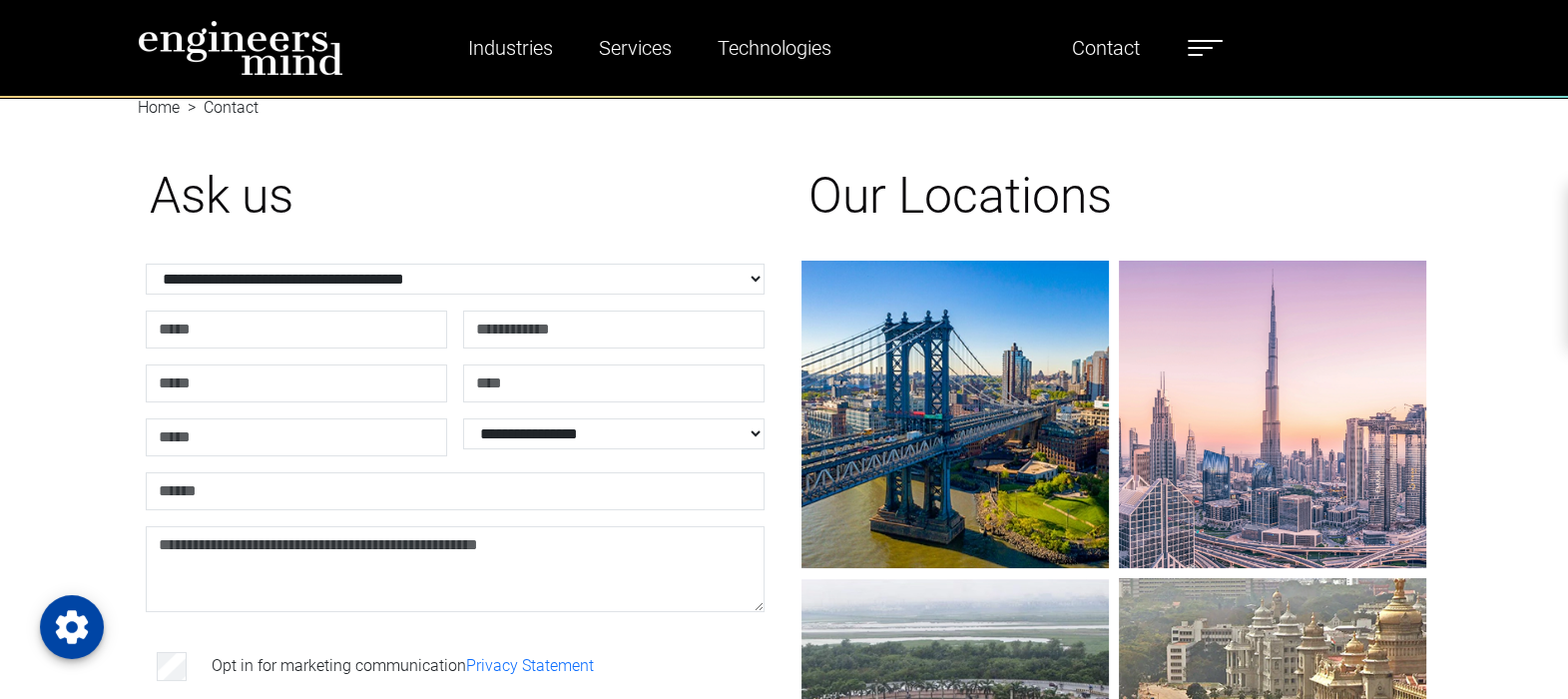 click on "Team" at bounding box center [1811, 211] 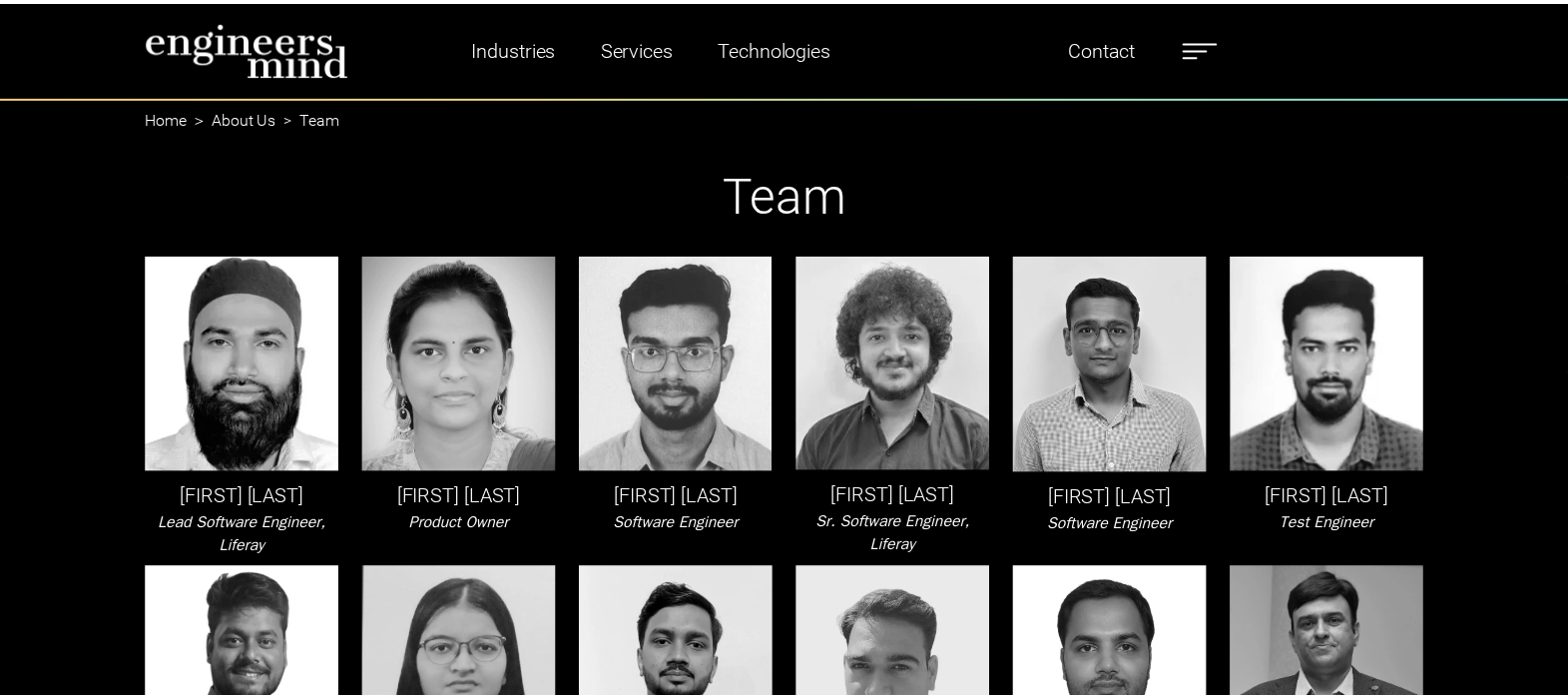 scroll, scrollTop: 0, scrollLeft: 0, axis: both 